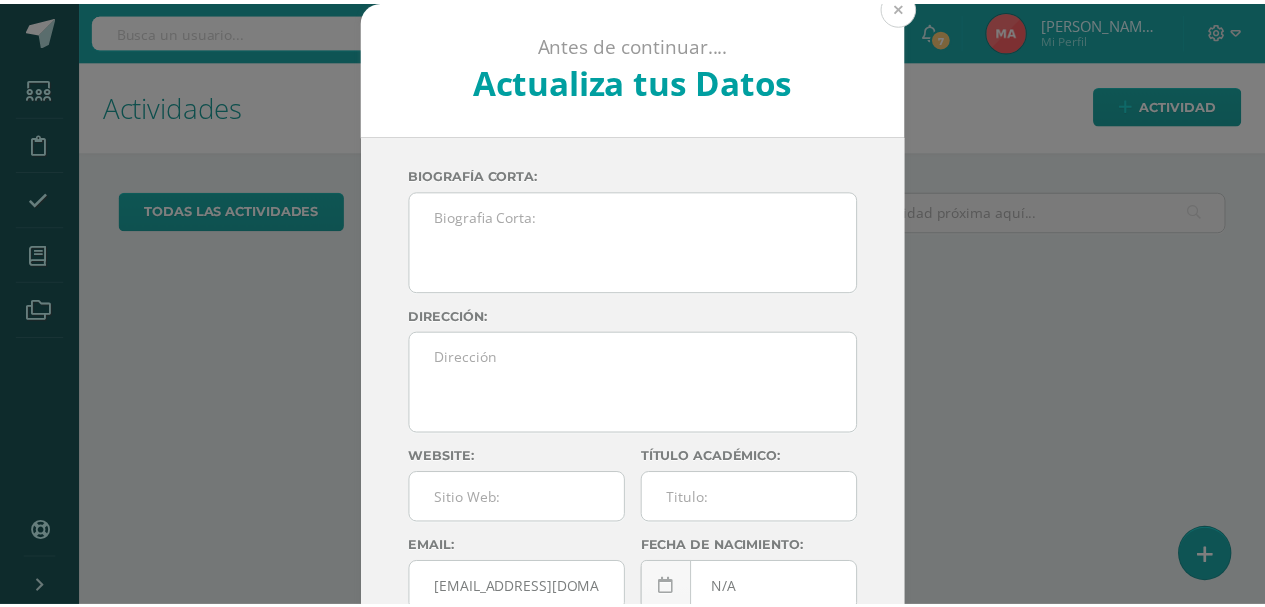 scroll, scrollTop: 0, scrollLeft: 0, axis: both 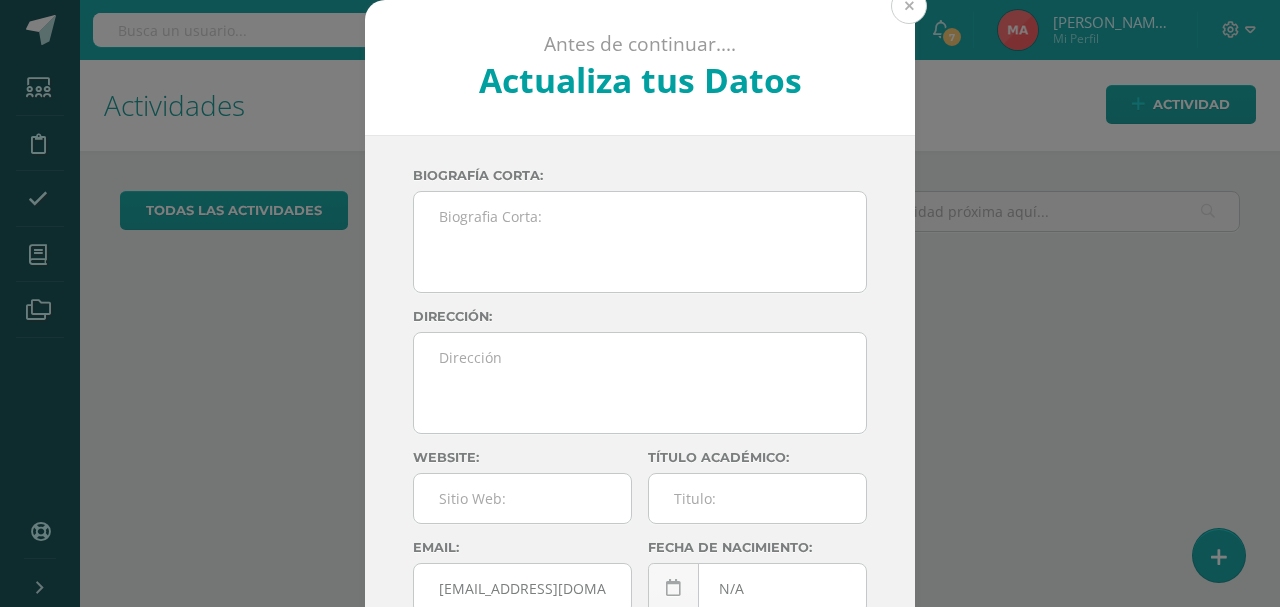 click at bounding box center (909, 6) 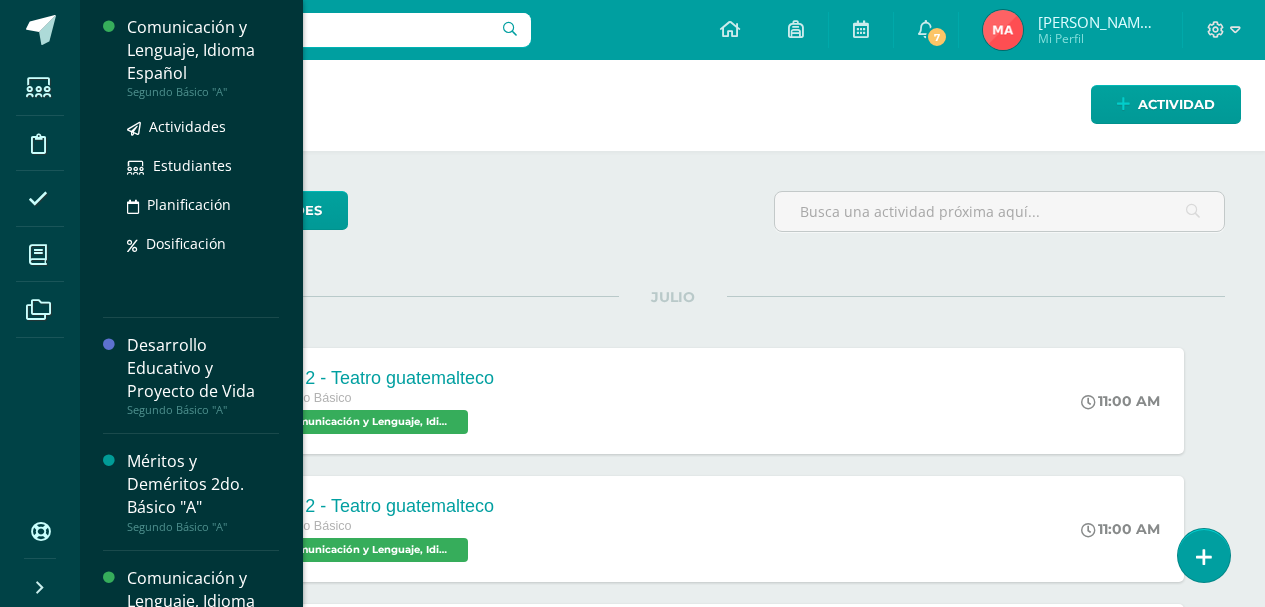 click on "Segundo
Básico
"A"" at bounding box center [203, 92] 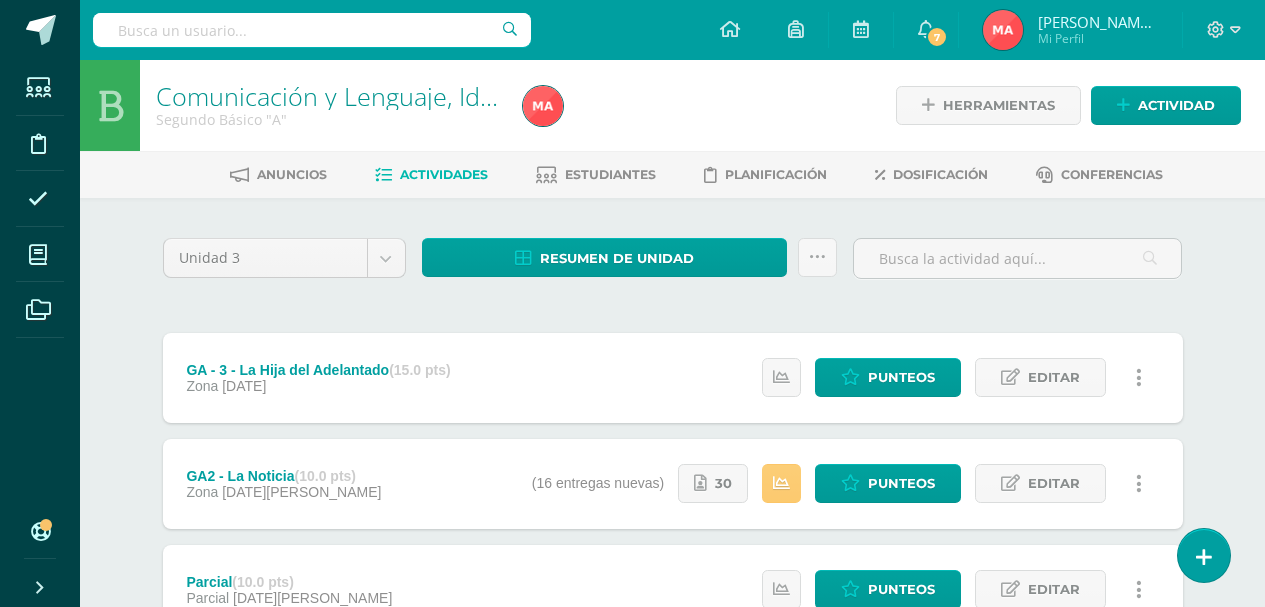 scroll, scrollTop: 100, scrollLeft: 0, axis: vertical 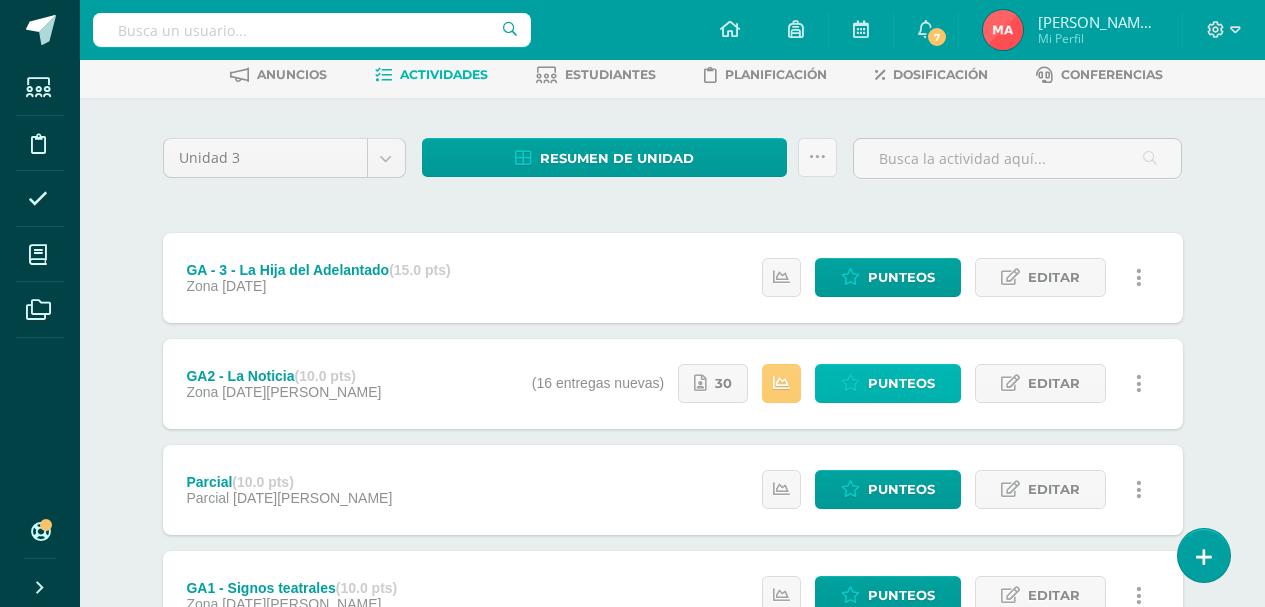 click on "Punteos" at bounding box center [901, 383] 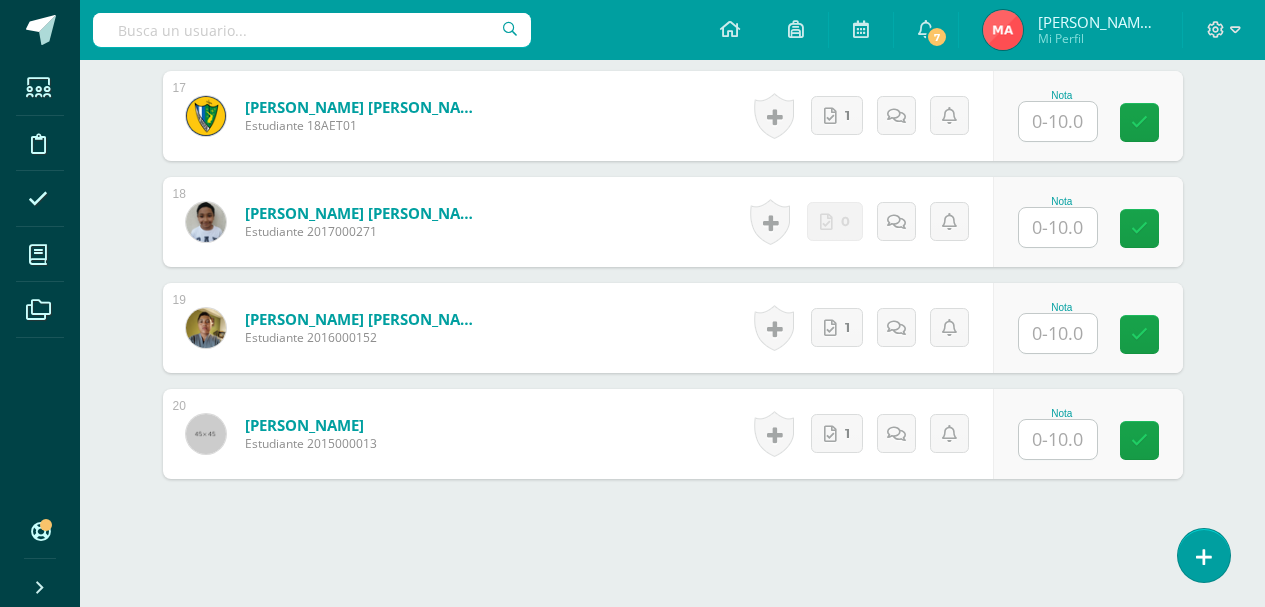 scroll, scrollTop: 2432, scrollLeft: 0, axis: vertical 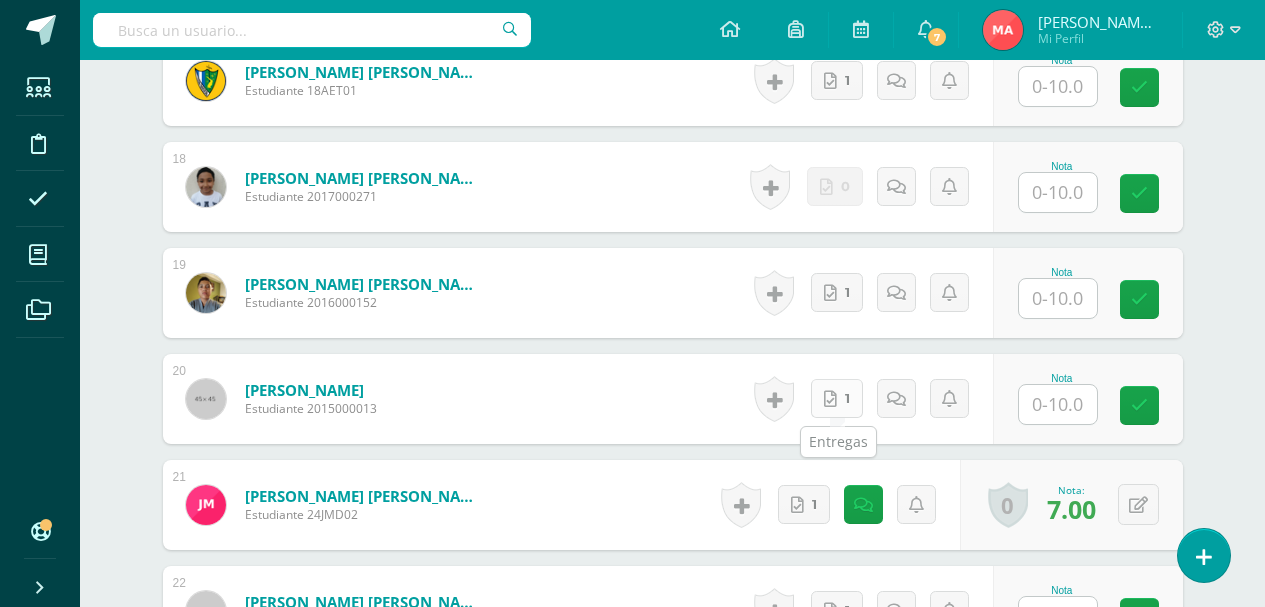 click on "1" at bounding box center (837, 398) 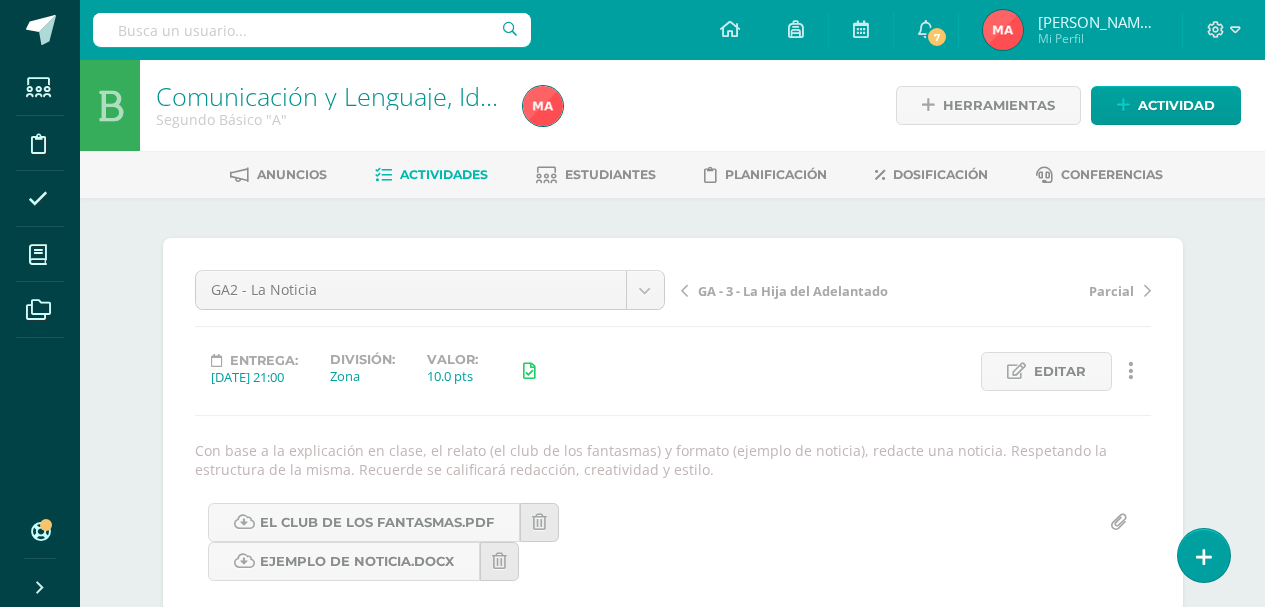 scroll, scrollTop: 1, scrollLeft: 0, axis: vertical 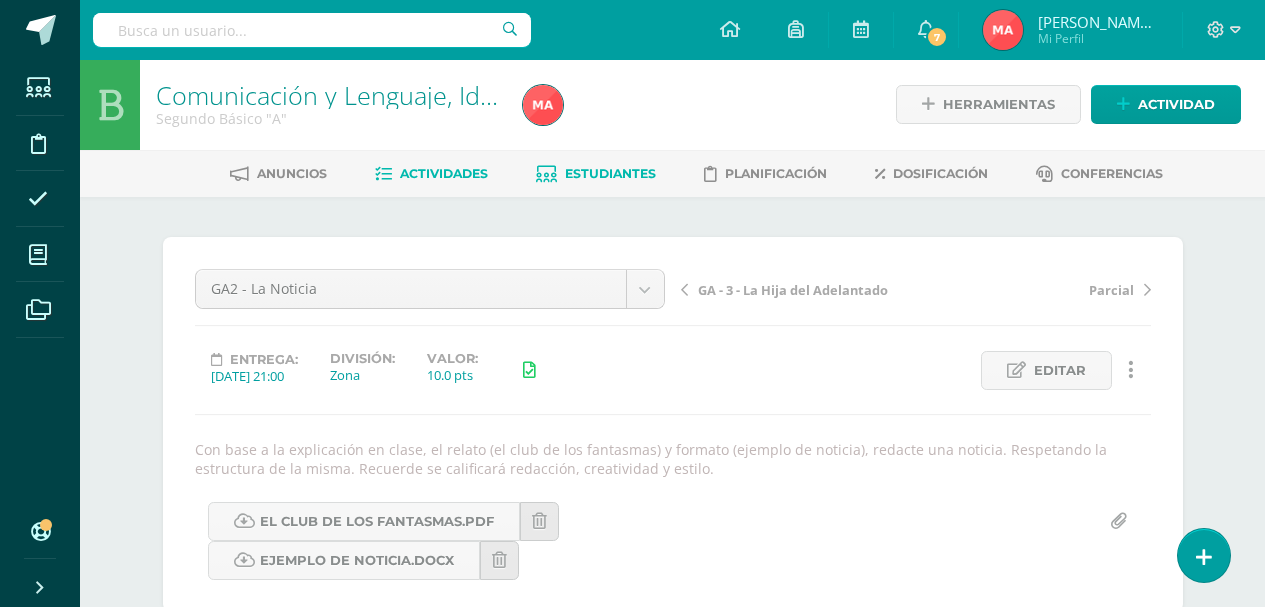 click on "Estudiantes" at bounding box center (610, 173) 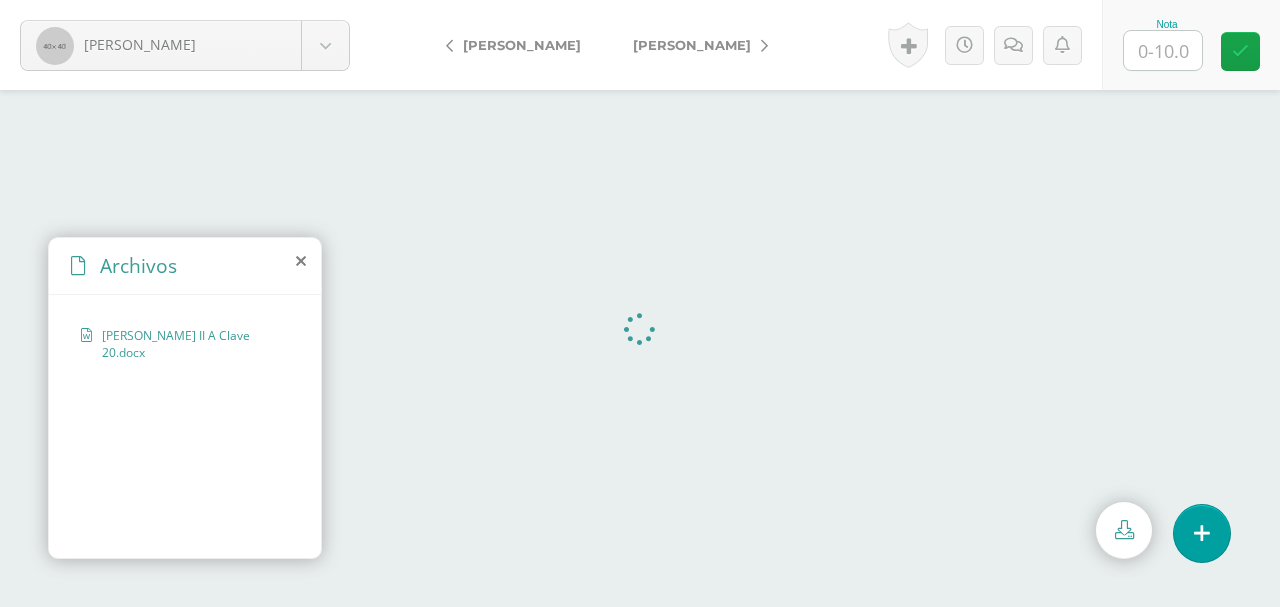 scroll, scrollTop: 0, scrollLeft: 0, axis: both 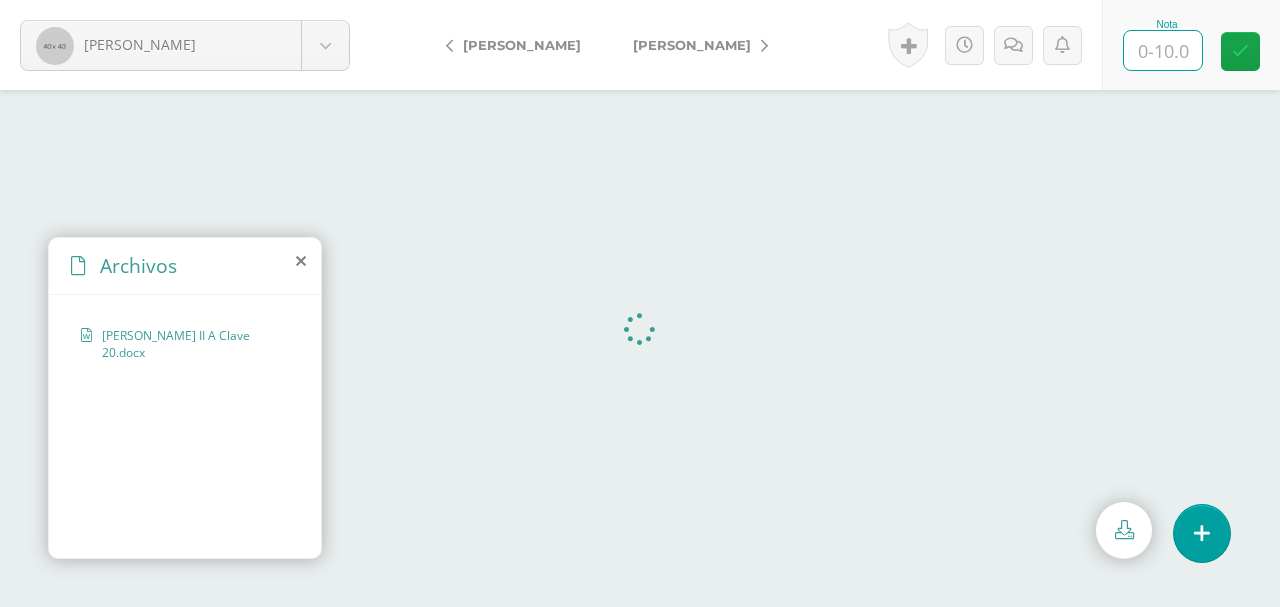 click at bounding box center (1163, 50) 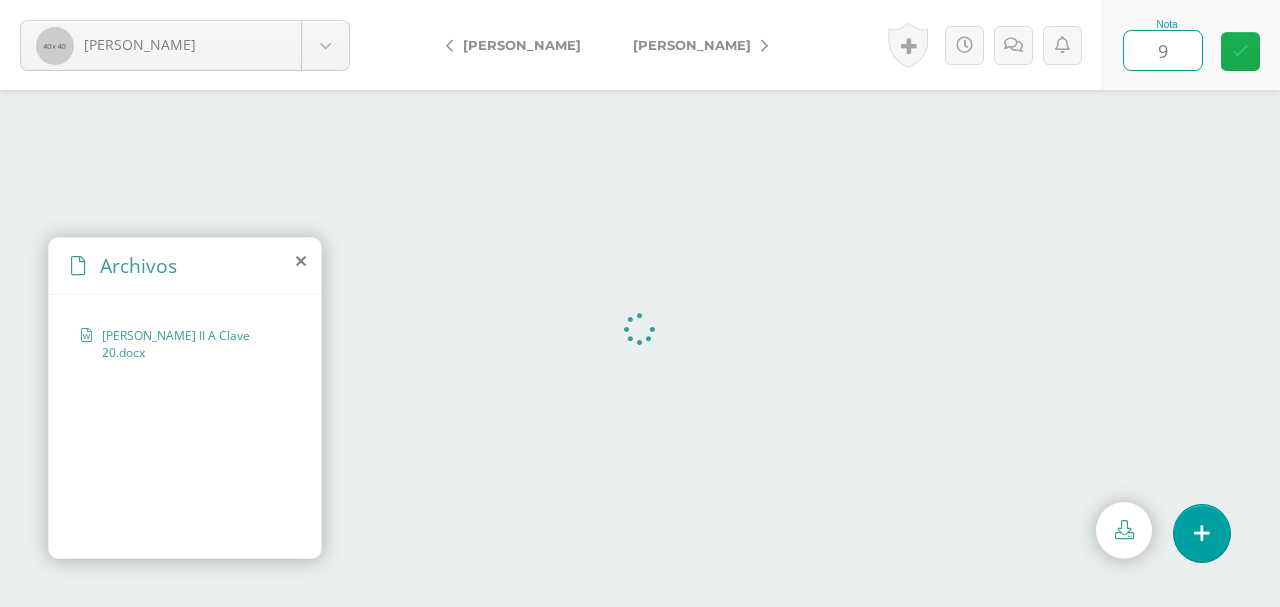click at bounding box center (1240, 51) 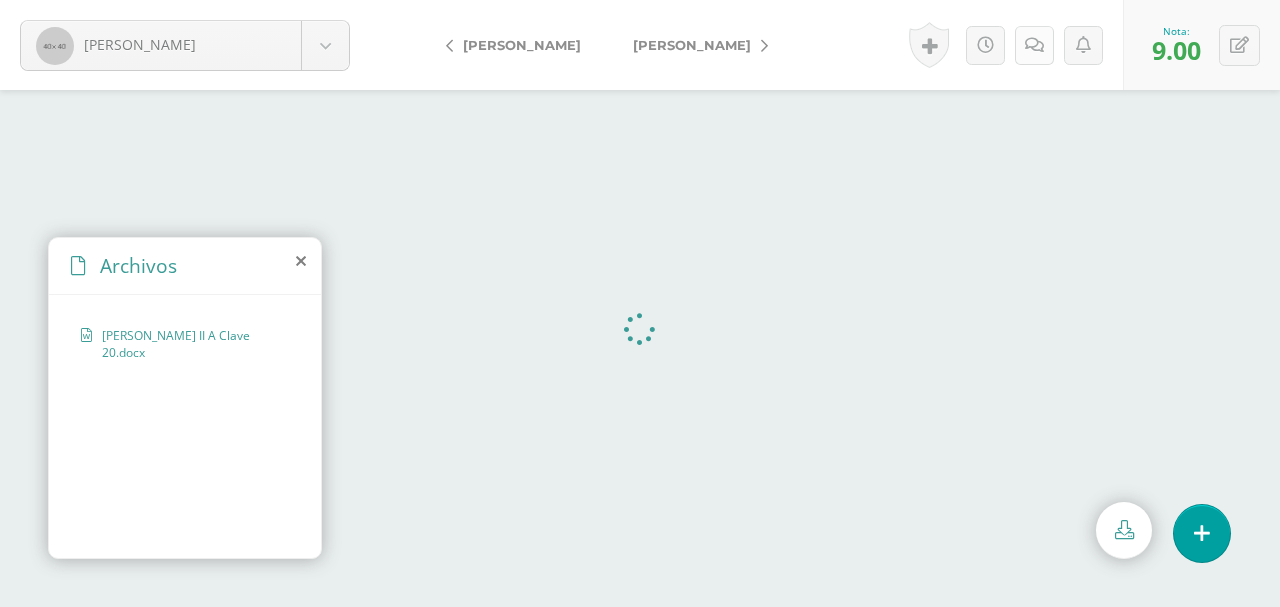 click at bounding box center [1034, 45] 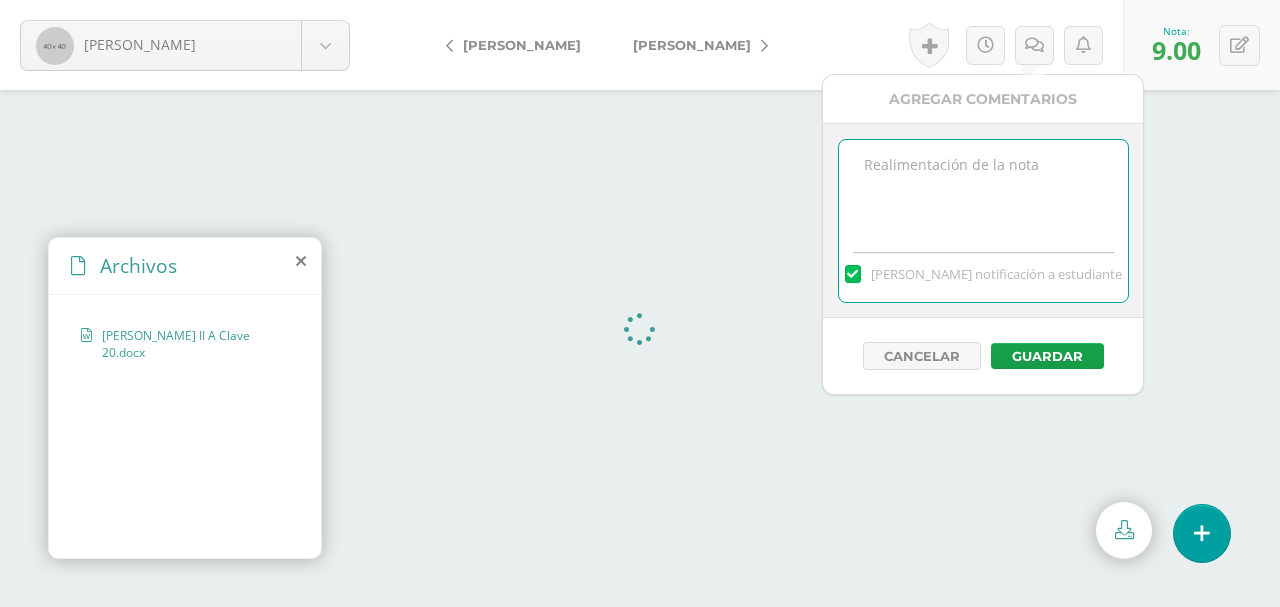 click at bounding box center (983, 190) 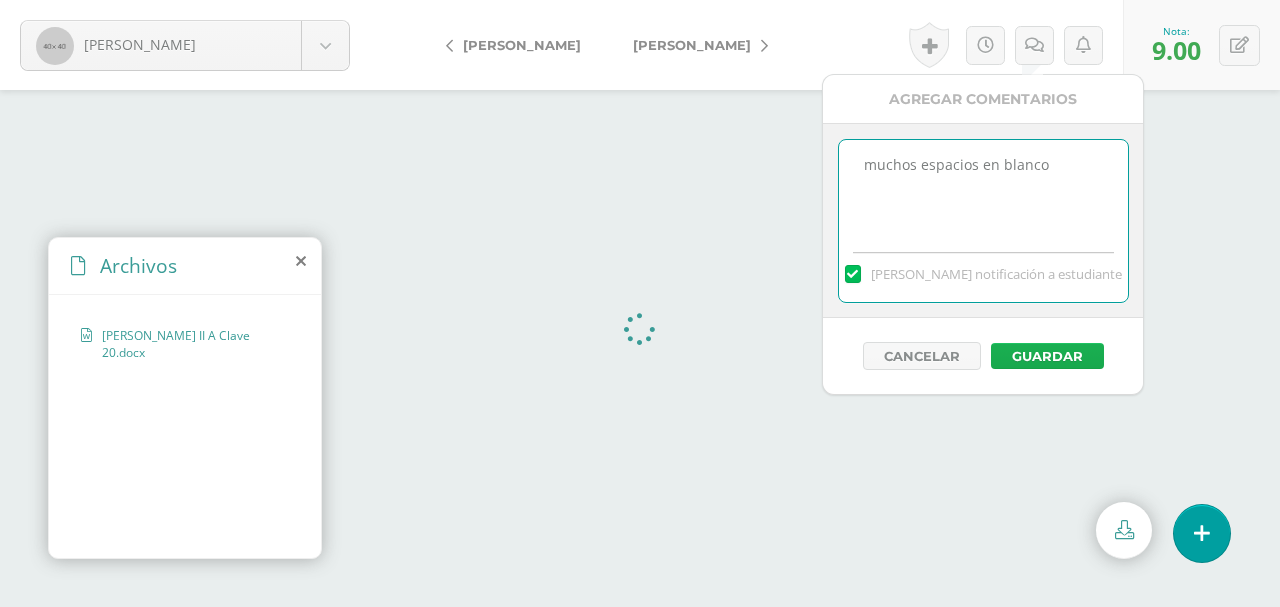 type on "muchos espacios en blanco" 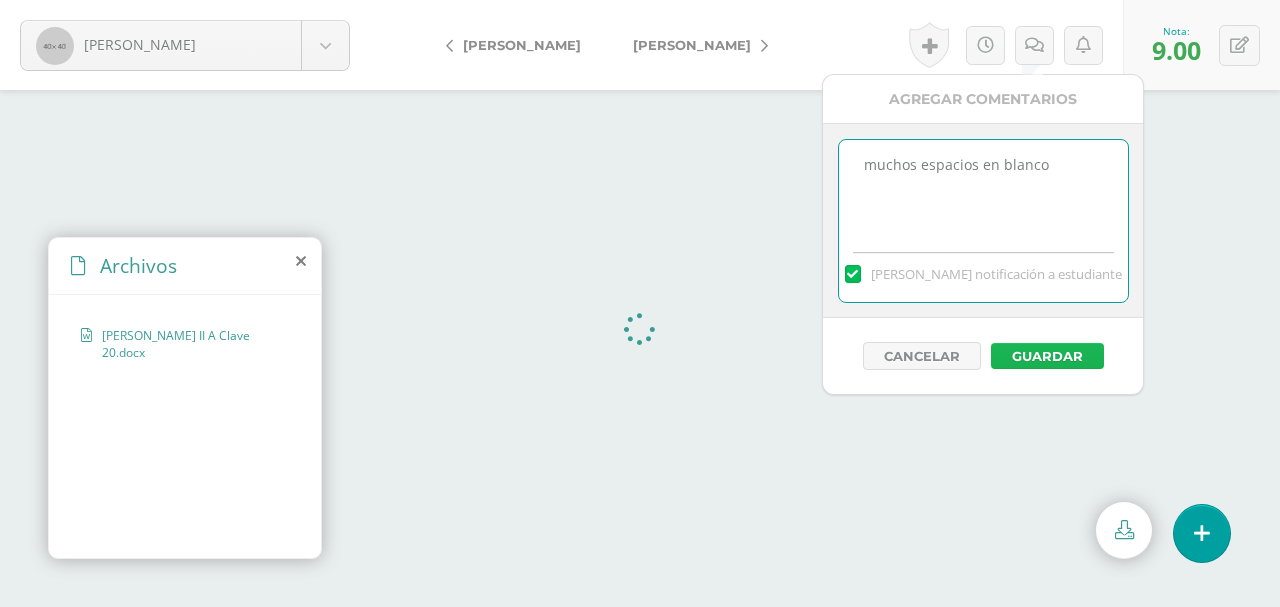 click on "Guardar" at bounding box center [1047, 356] 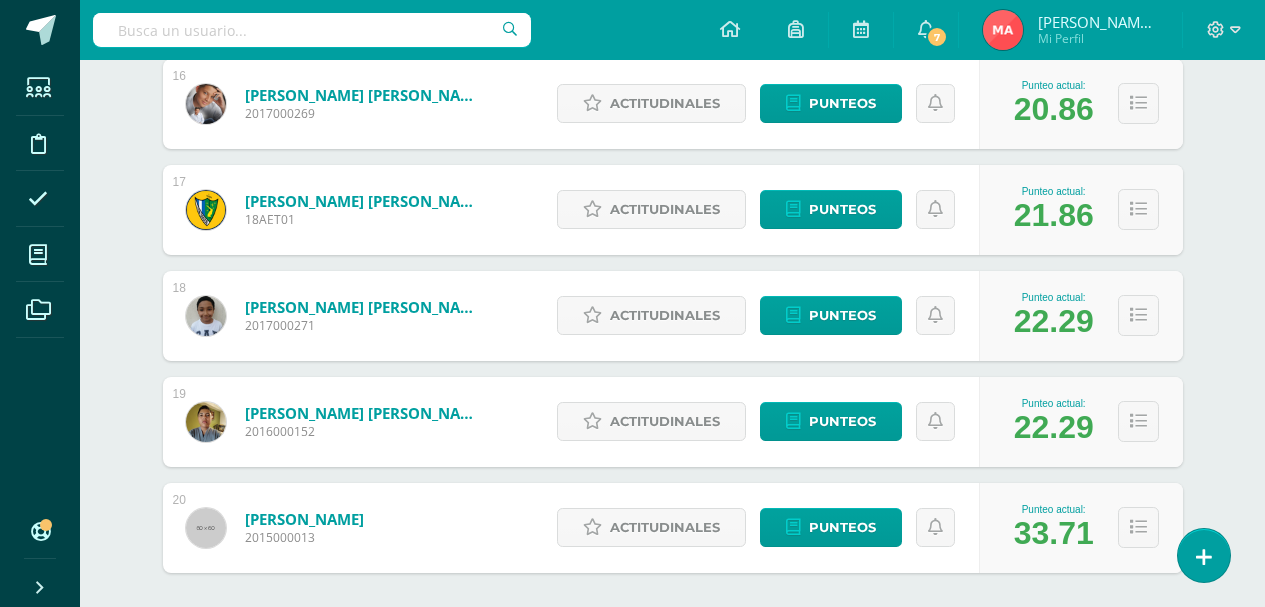 scroll, scrollTop: 1998, scrollLeft: 0, axis: vertical 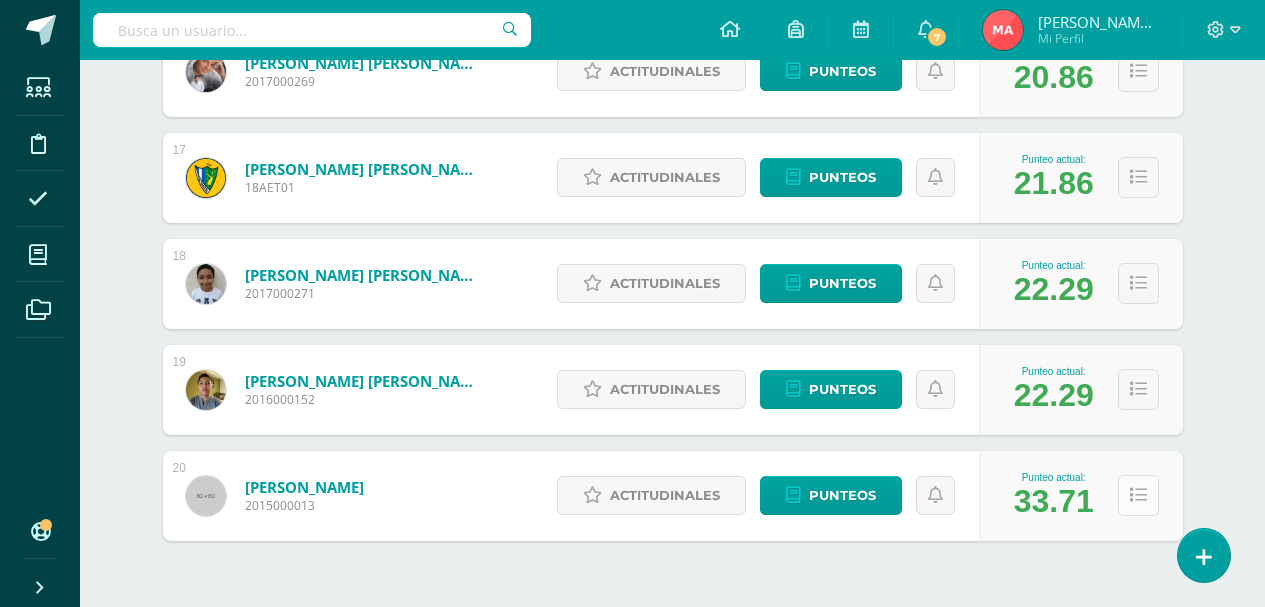 click at bounding box center (1138, 495) 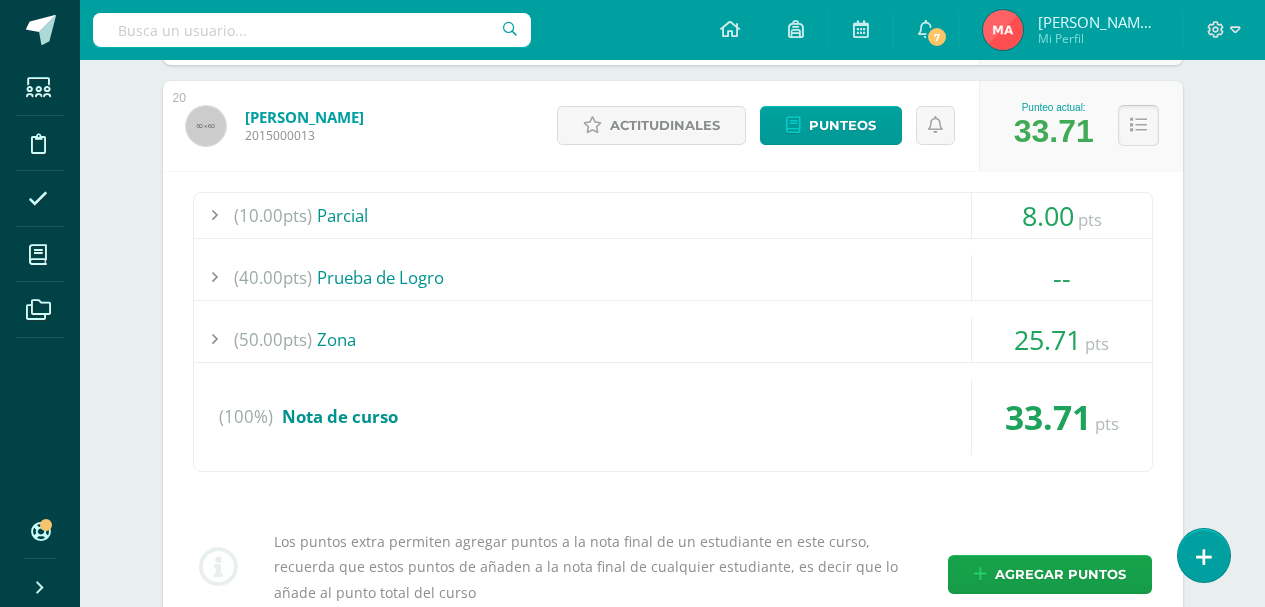 scroll, scrollTop: 2398, scrollLeft: 0, axis: vertical 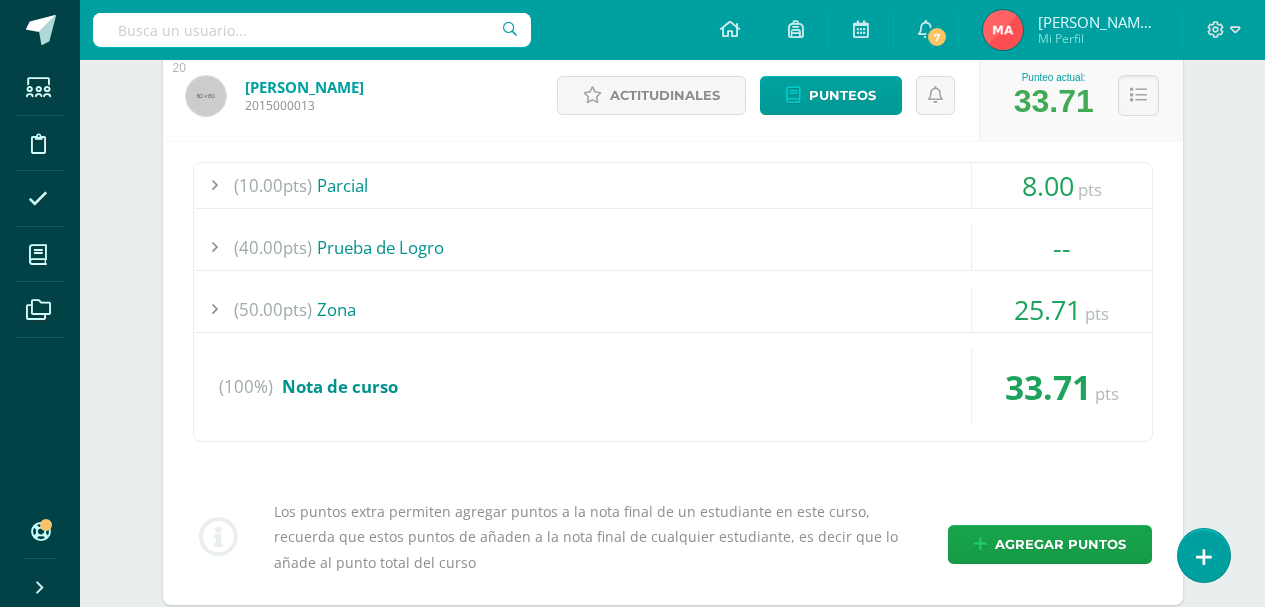 click at bounding box center (214, 309) 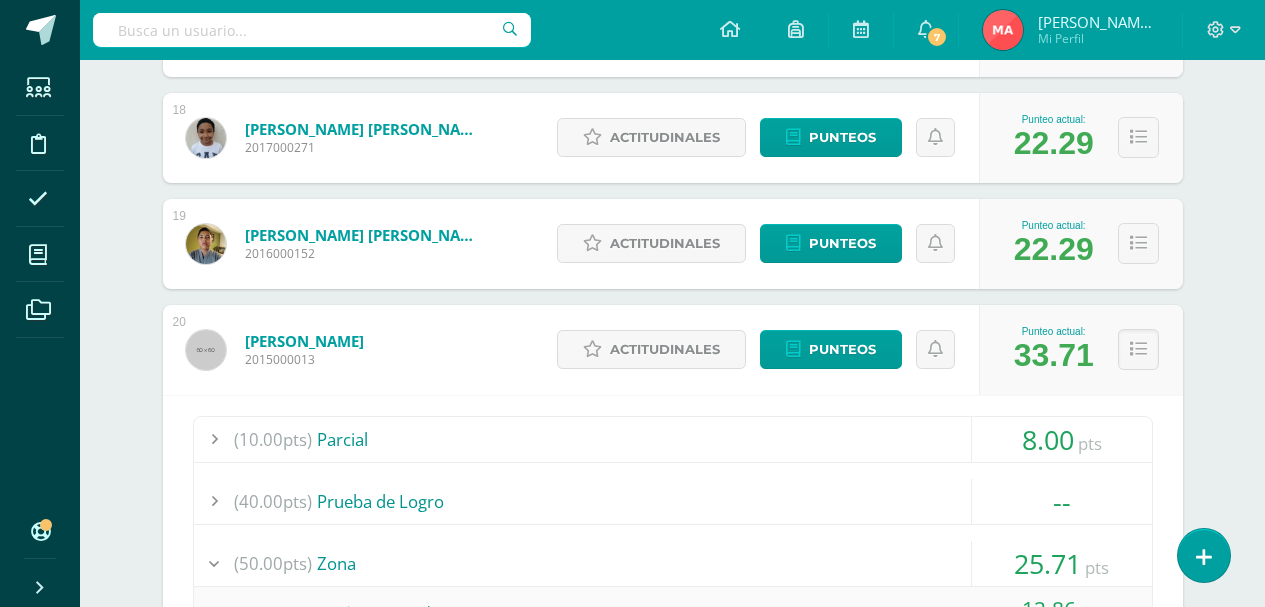 scroll, scrollTop: 2398, scrollLeft: 0, axis: vertical 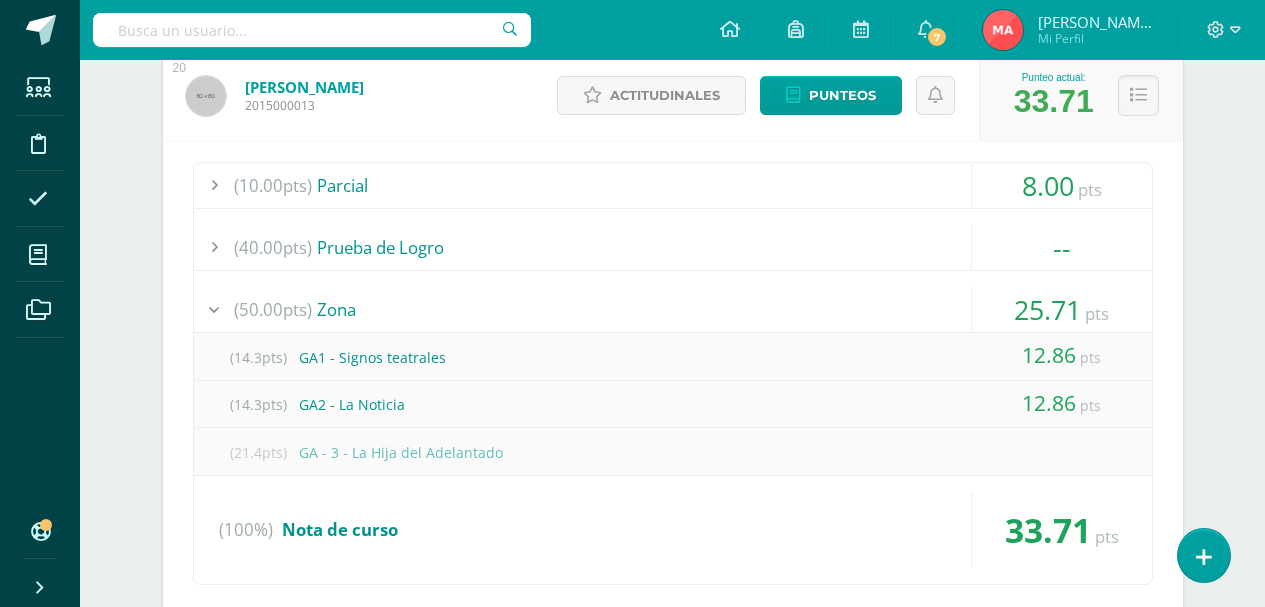 click on "Monterroso Castellanos, Gabriel" at bounding box center [304, 87] 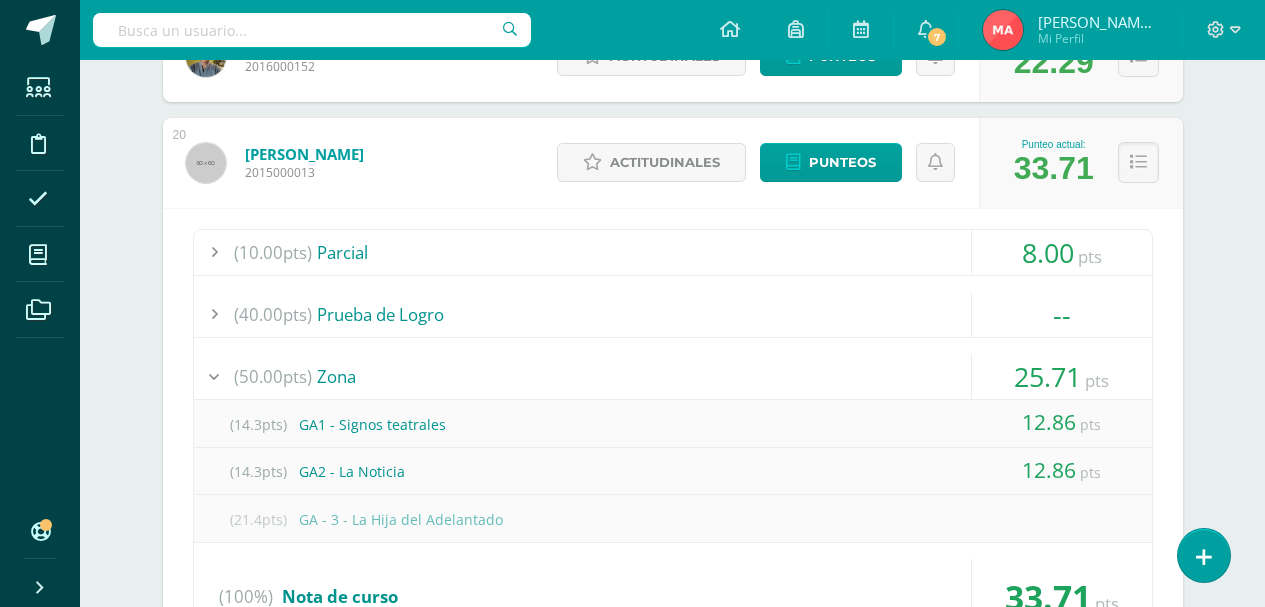 scroll, scrollTop: 2298, scrollLeft: 0, axis: vertical 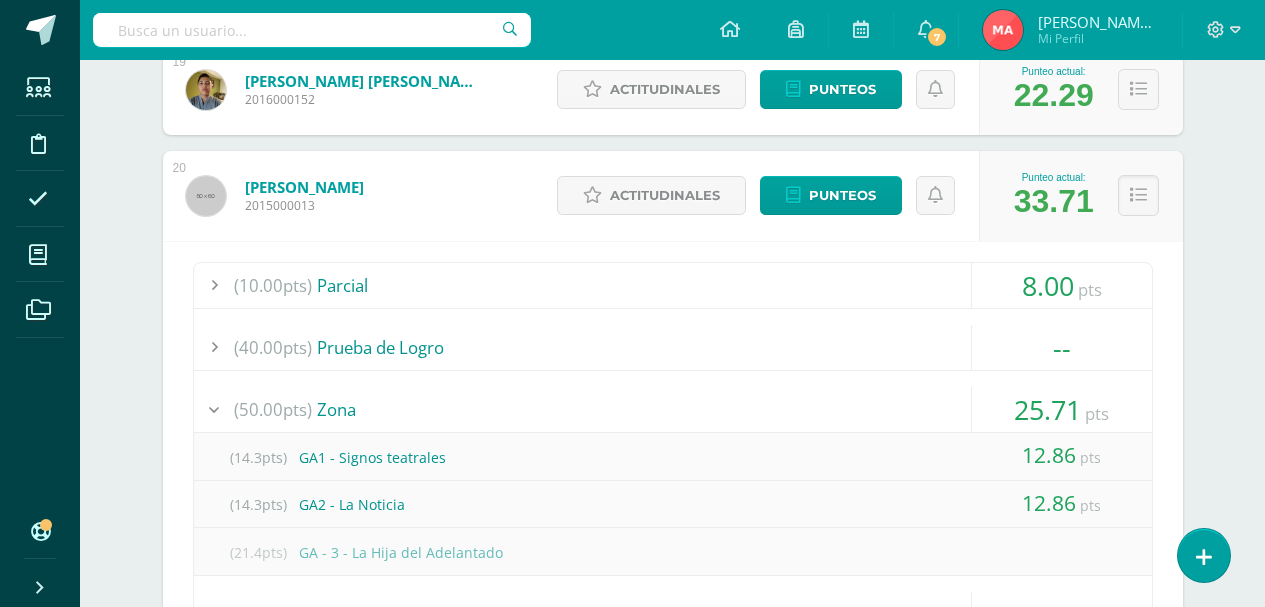 click on "Actitudinales
Punteos" at bounding box center (763, 196) 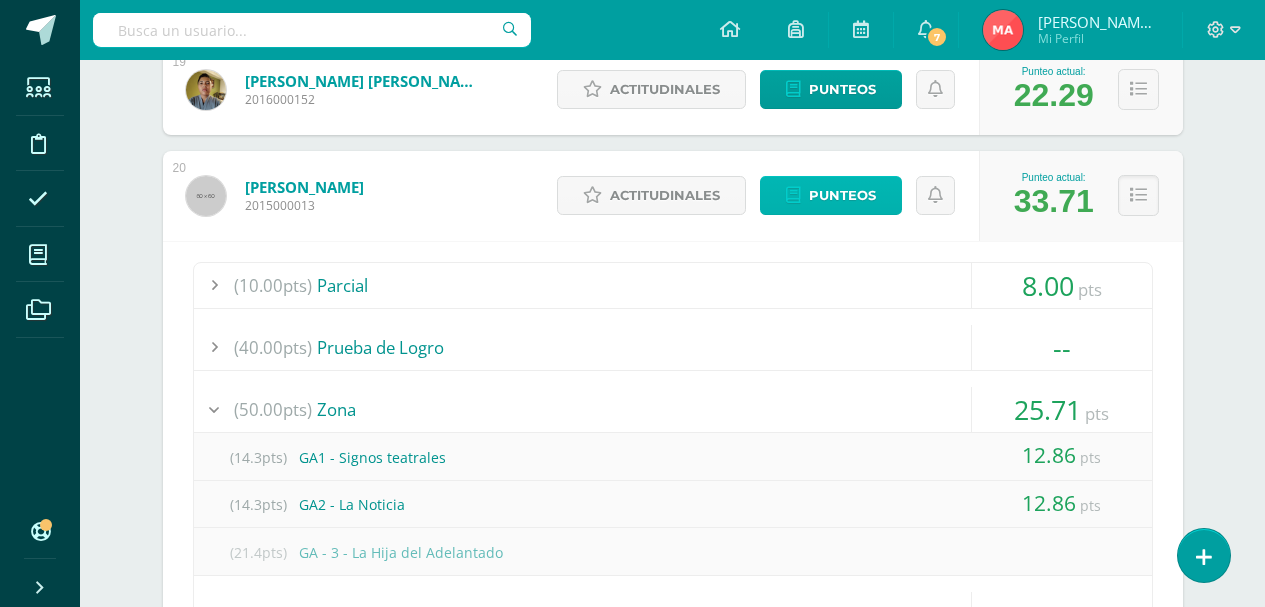 click on "Punteos" at bounding box center (842, 195) 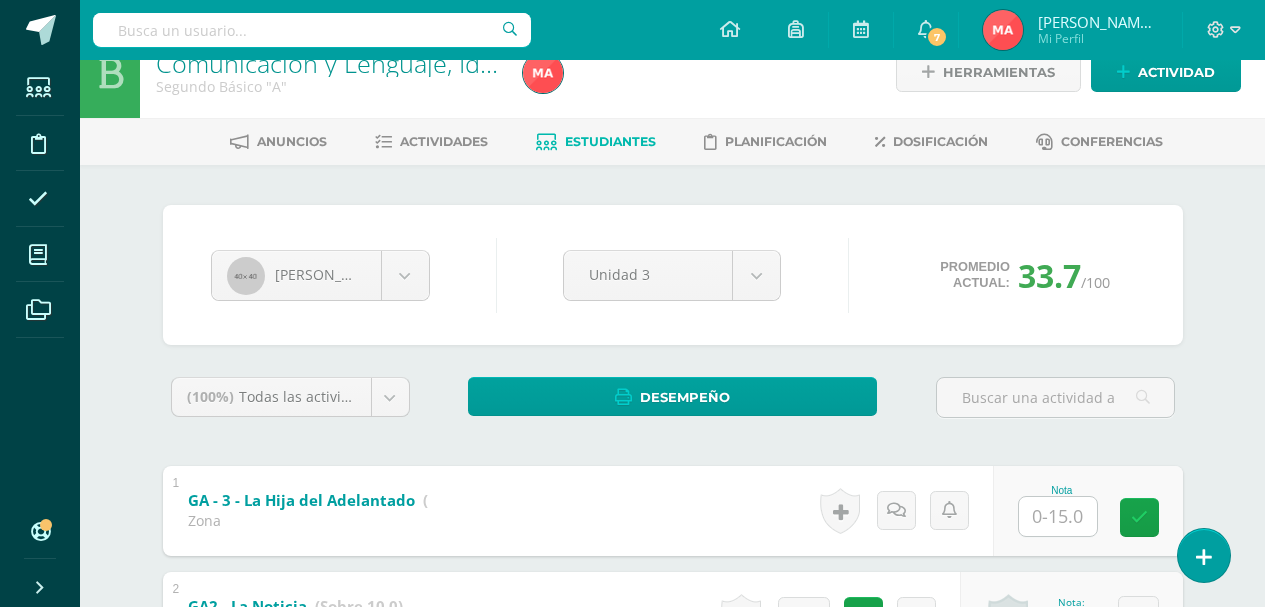 scroll, scrollTop: 0, scrollLeft: 0, axis: both 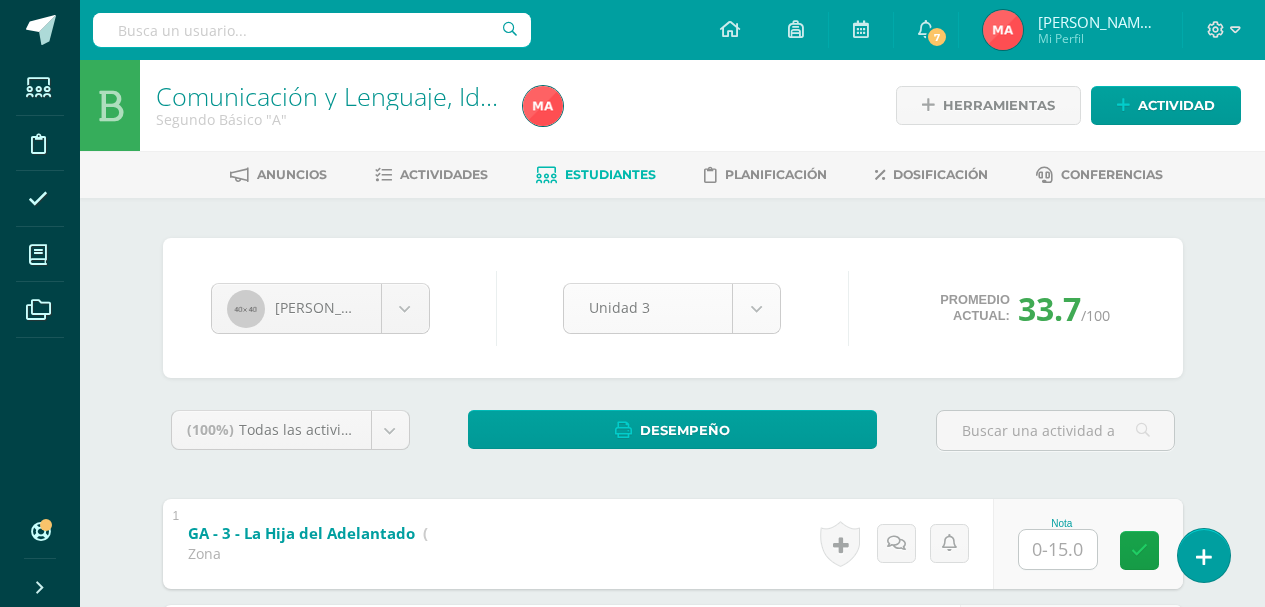 click on "Estudiantes Disciplina Asistencia Mis cursos Archivos Soporte
Centro de ayuda
Últimas actualizaciones
10+ Cerrar panel
Comunicación y Lenguaje, Idioma Español
Segundo
Básico
"A"
Actividades Estudiantes Planificación Dosificación
Desarrollo Educativo y Proyecto de Vida
Segundo
Básico
"A"
Actividades Estudiantes Planificación Dosificación
Méritos y Deméritos 2do. Básico "A"
Segundo
Básico
"A"
Actividades Estudiantes Planificación Dosificación Actividades Estudiantes Planificación Dosificación" at bounding box center [632, 520] 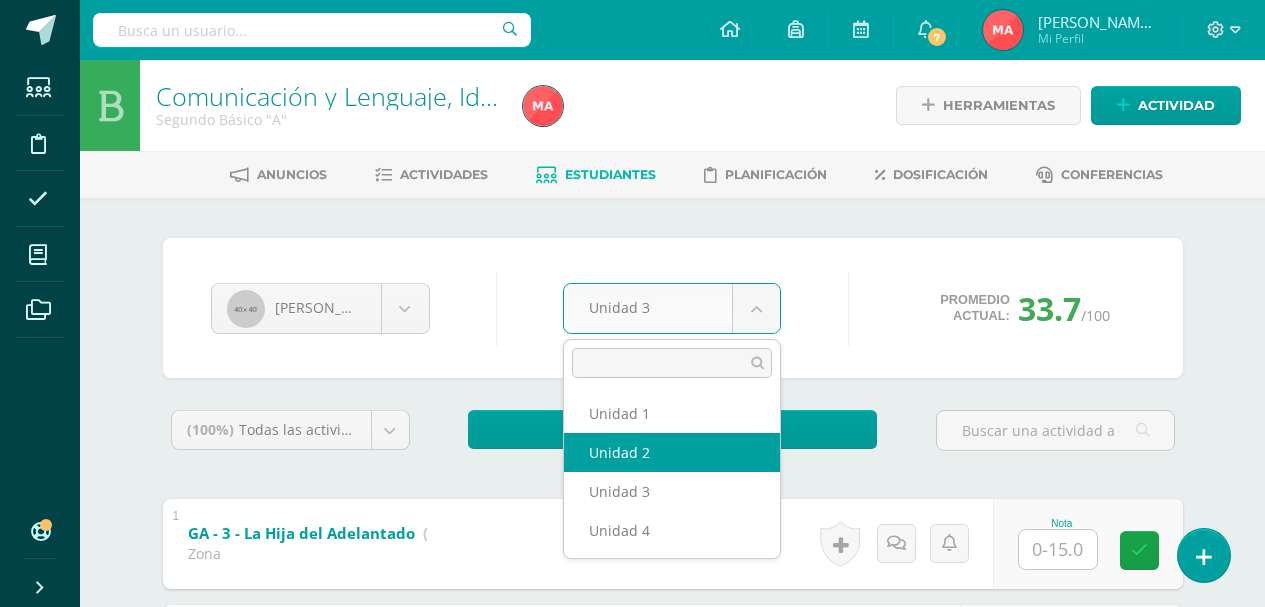 select on "Unidad 2" 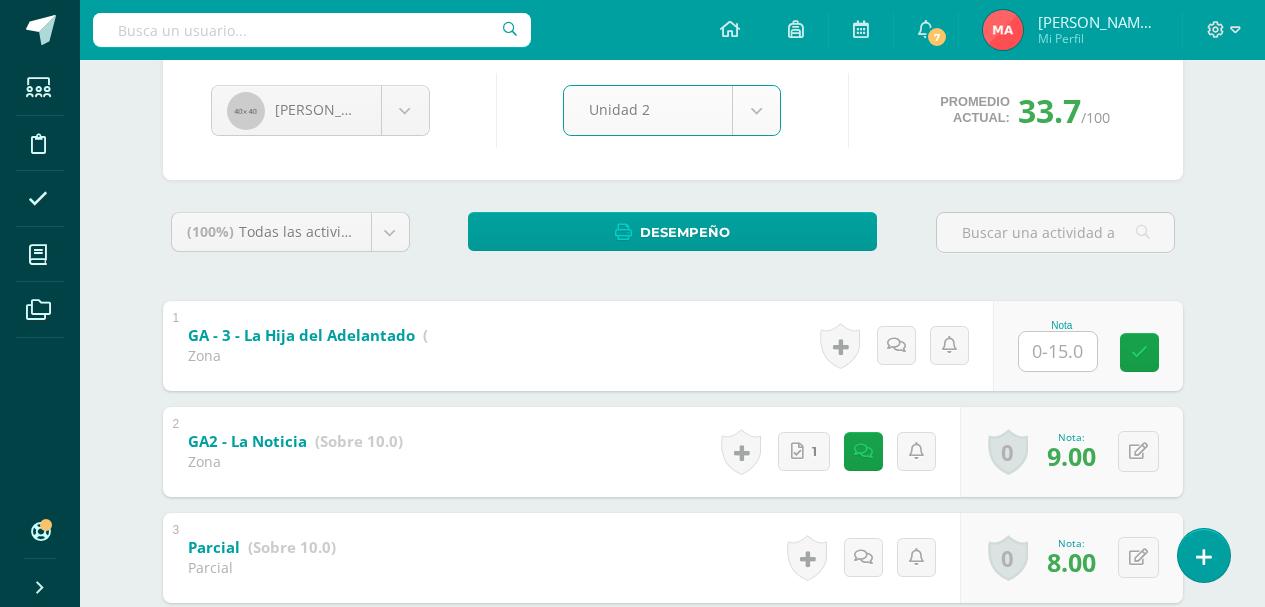 scroll, scrollTop: 200, scrollLeft: 0, axis: vertical 